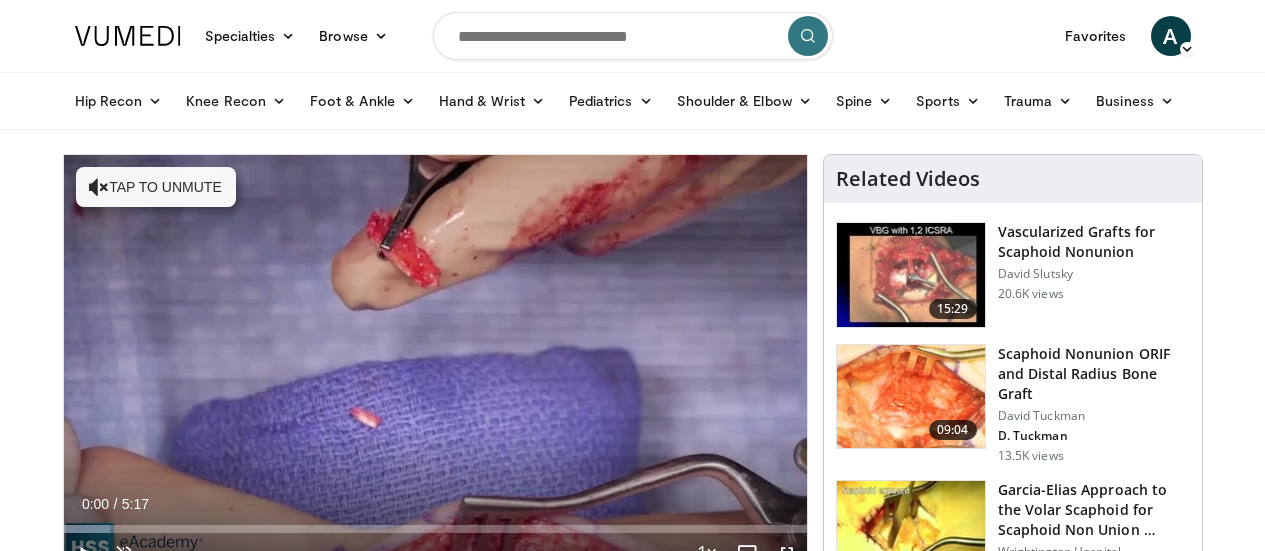 scroll, scrollTop: 0, scrollLeft: 0, axis: both 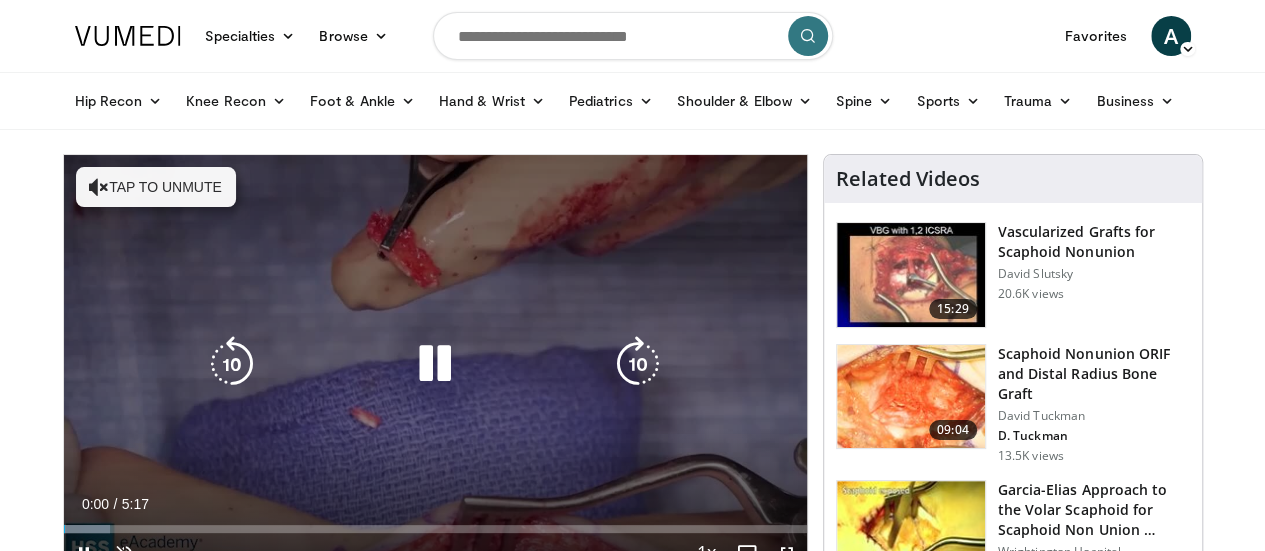 click on "Tap to unmute" at bounding box center (156, 187) 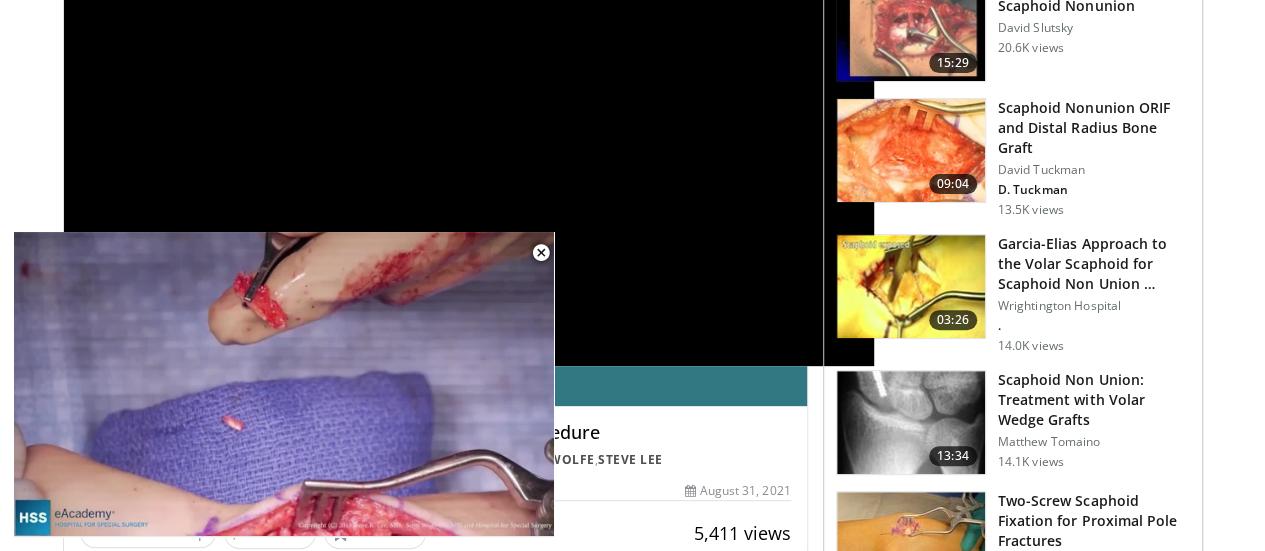scroll, scrollTop: 266, scrollLeft: 0, axis: vertical 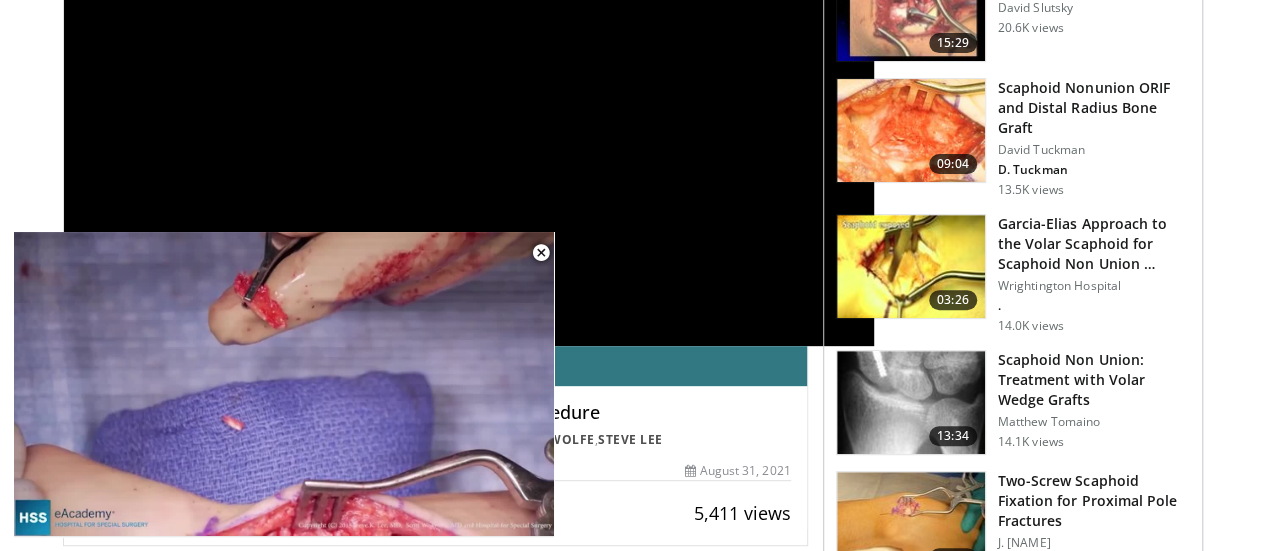 click on "**********" at bounding box center (469, 117) 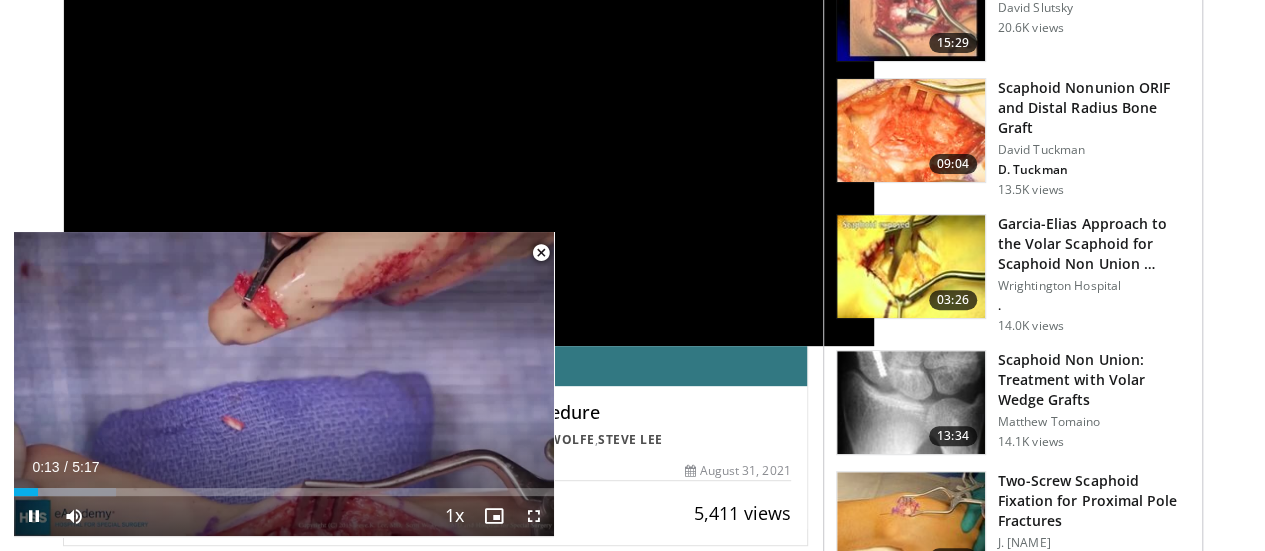 click at bounding box center (534, 516) 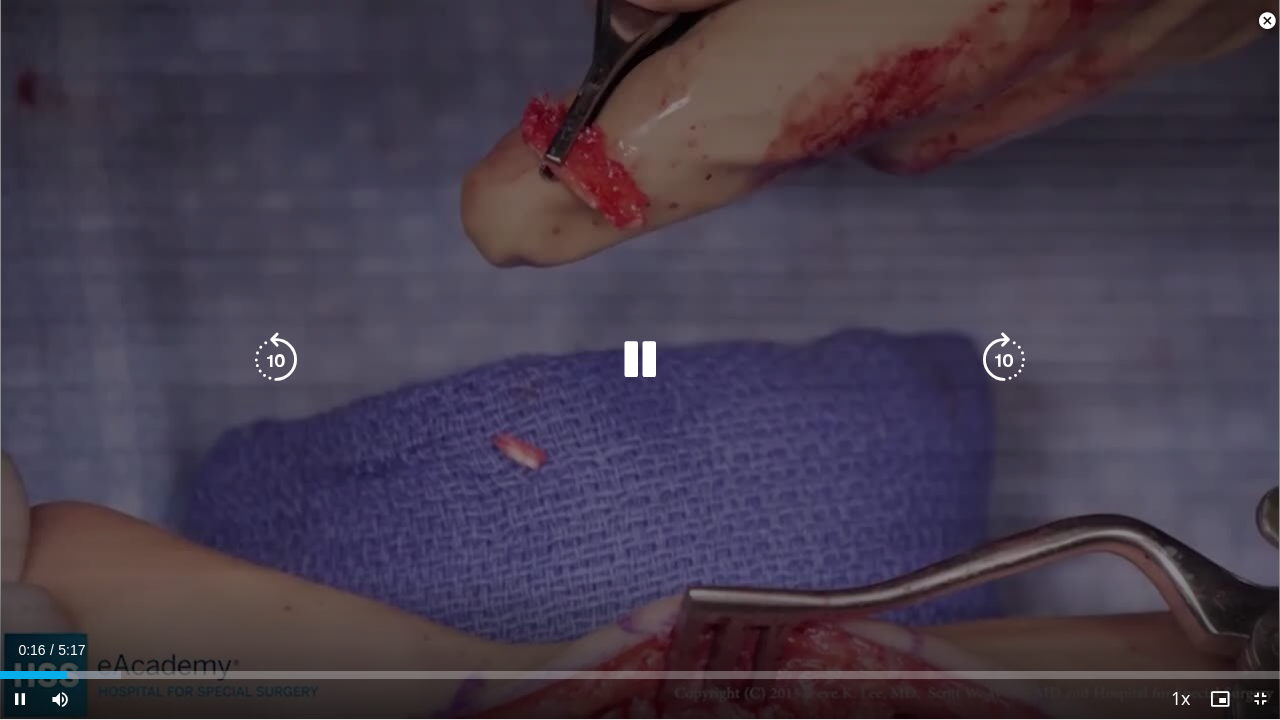 click at bounding box center (1004, 360) 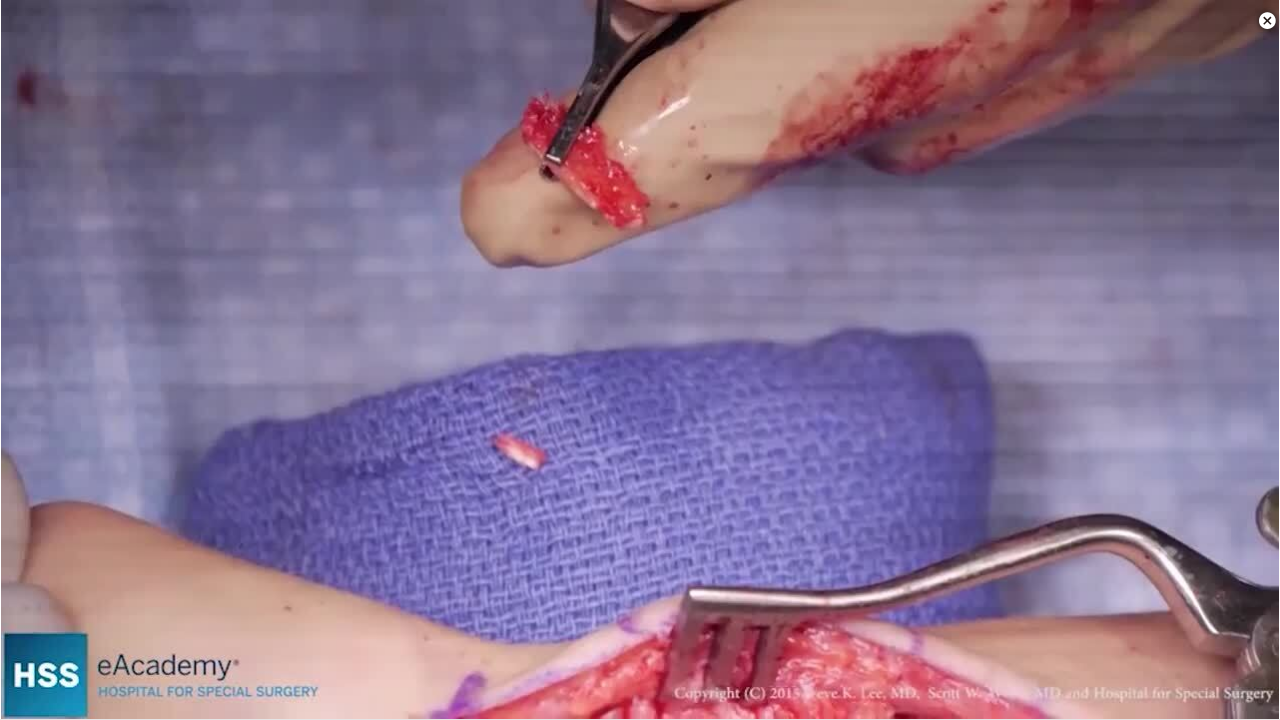 type 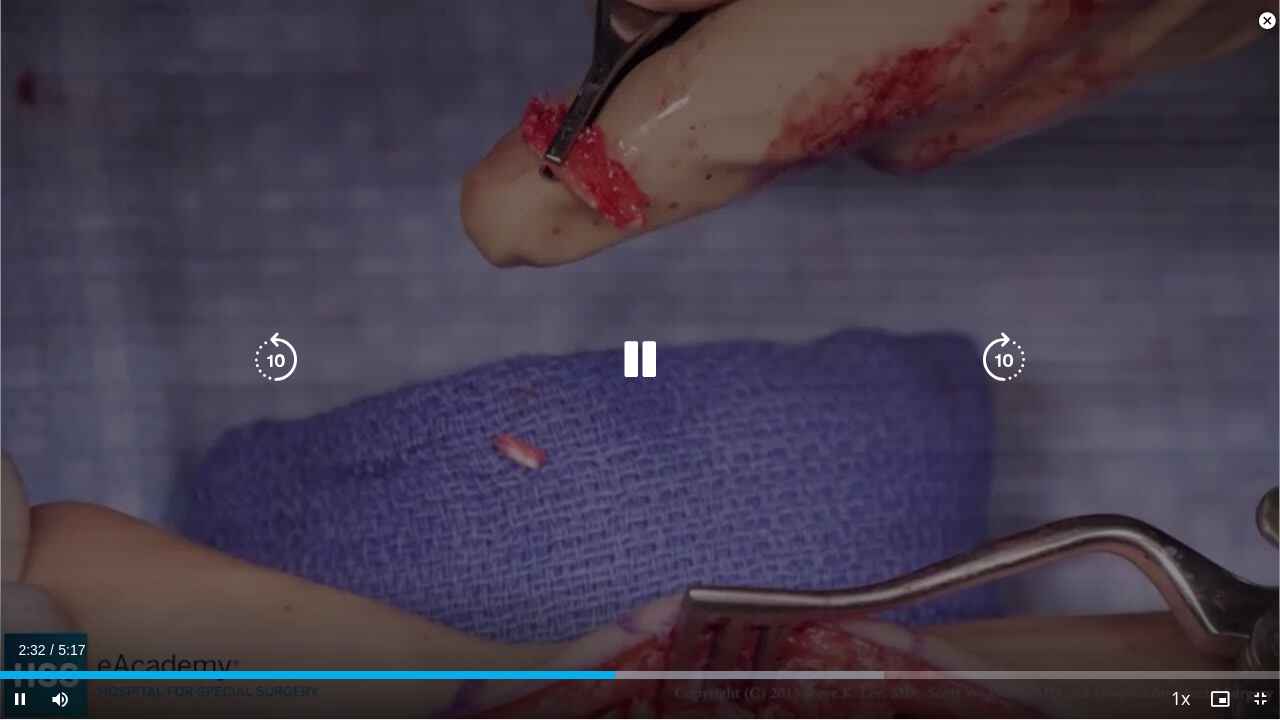 click at bounding box center [640, 360] 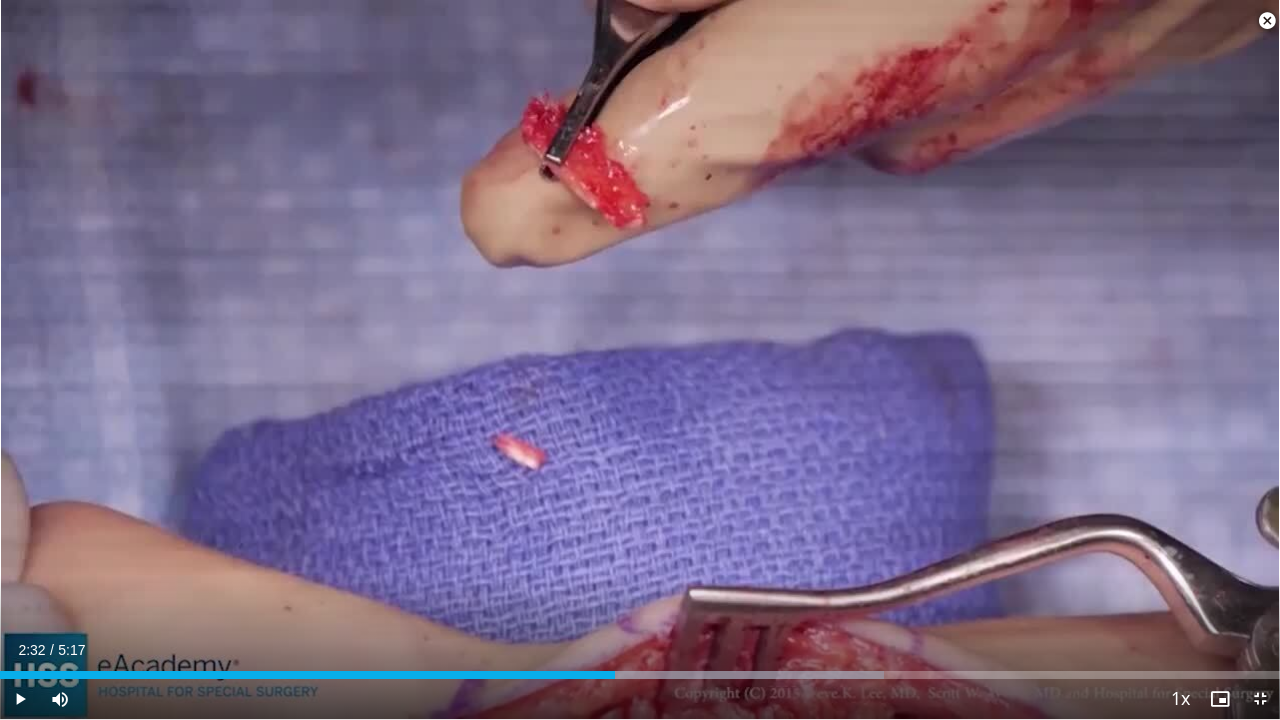 click on "10 seconds
Tap to unmute" at bounding box center (640, 359) 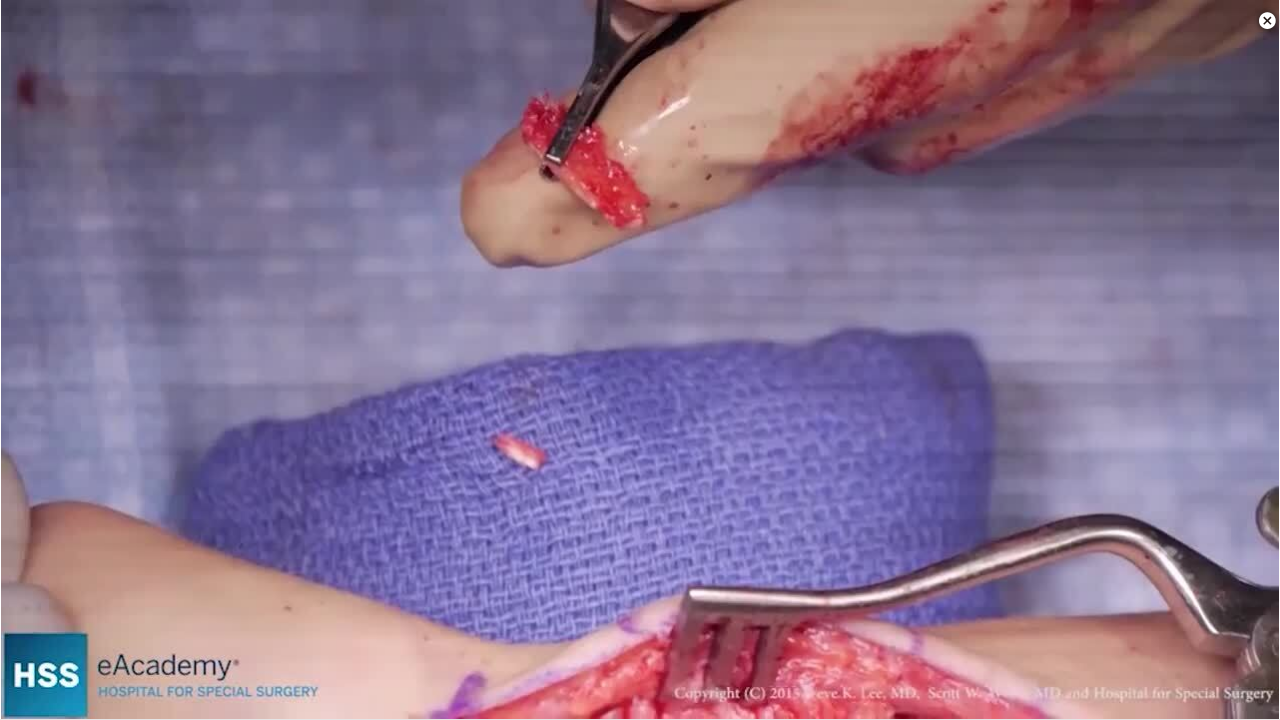click on "10 seconds
Tap to unmute" at bounding box center [640, 359] 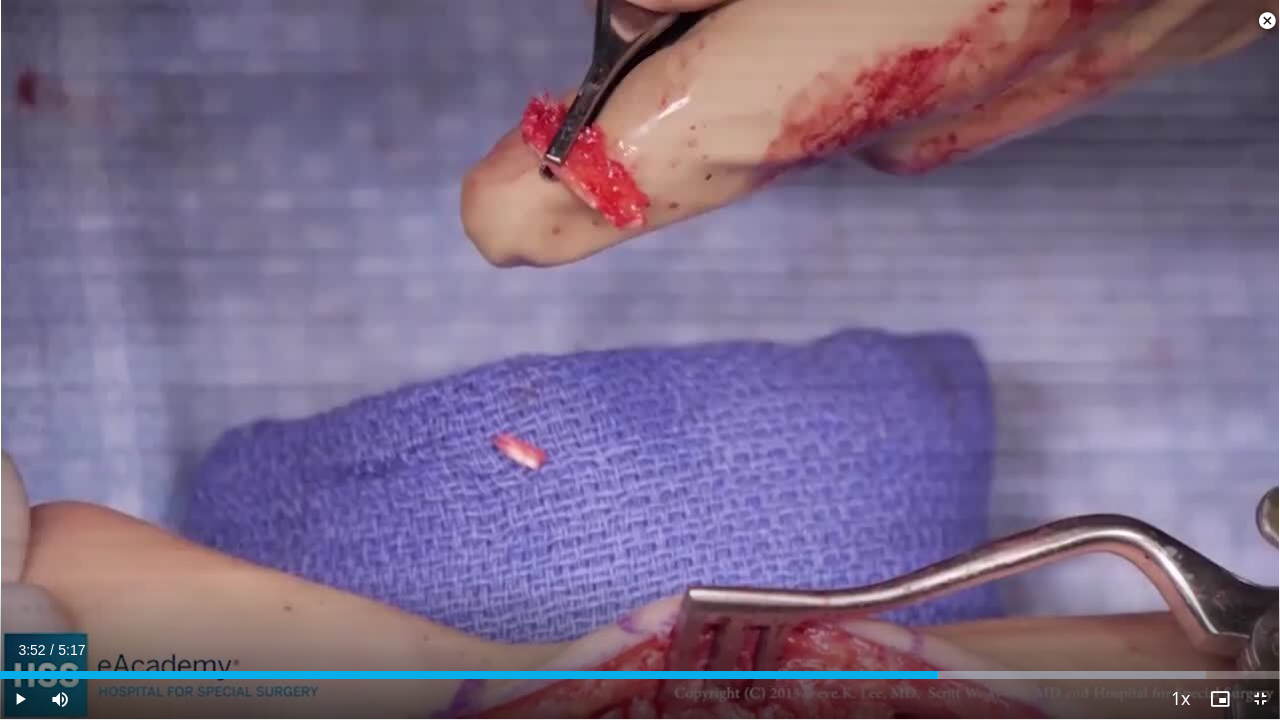 click on "10 seconds
Tap to unmute" at bounding box center (640, 359) 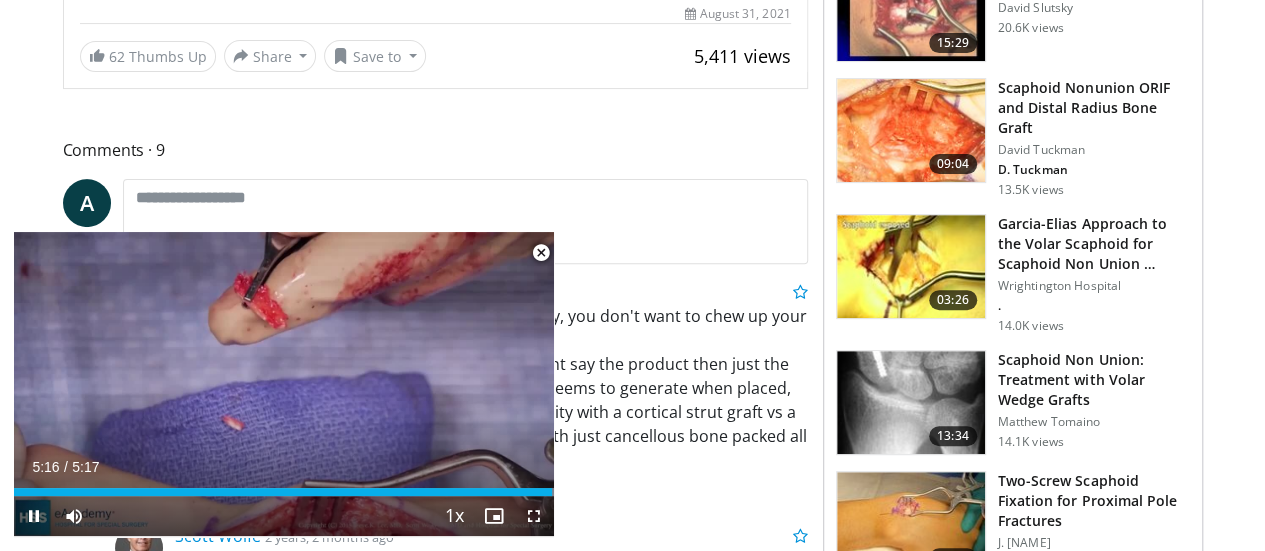 click at bounding box center (541, 253) 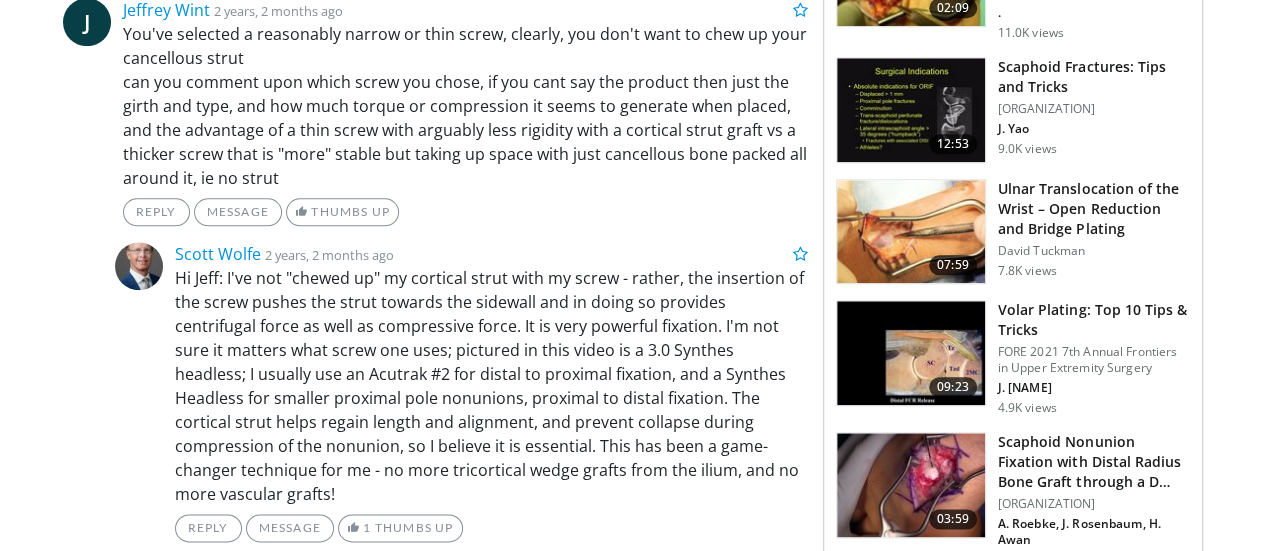 scroll, scrollTop: 964, scrollLeft: 0, axis: vertical 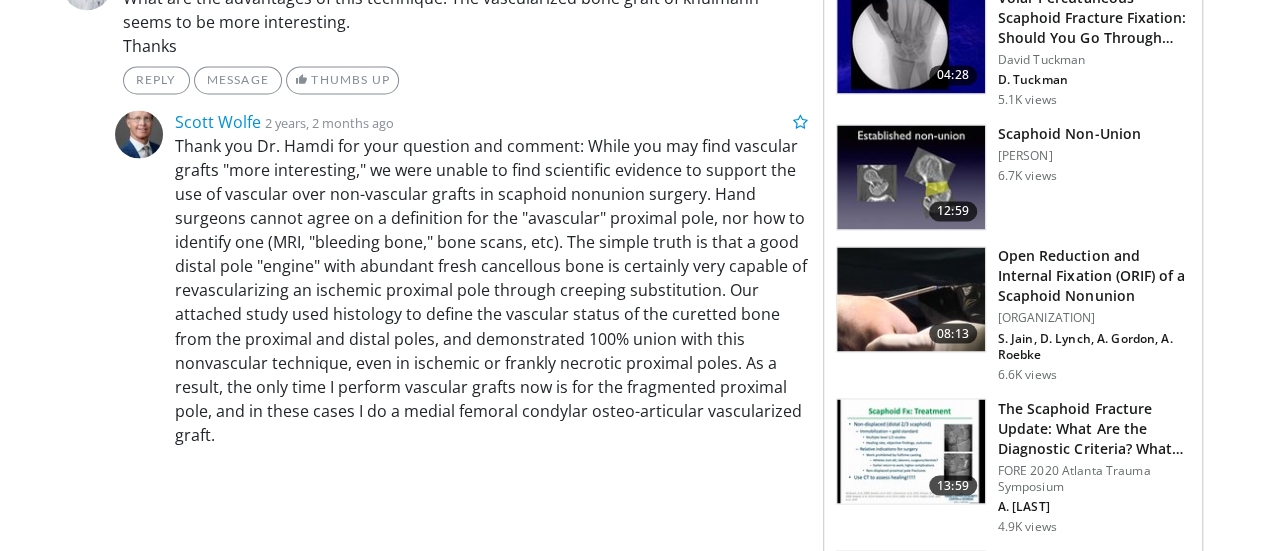 click at bounding box center (911, 299) 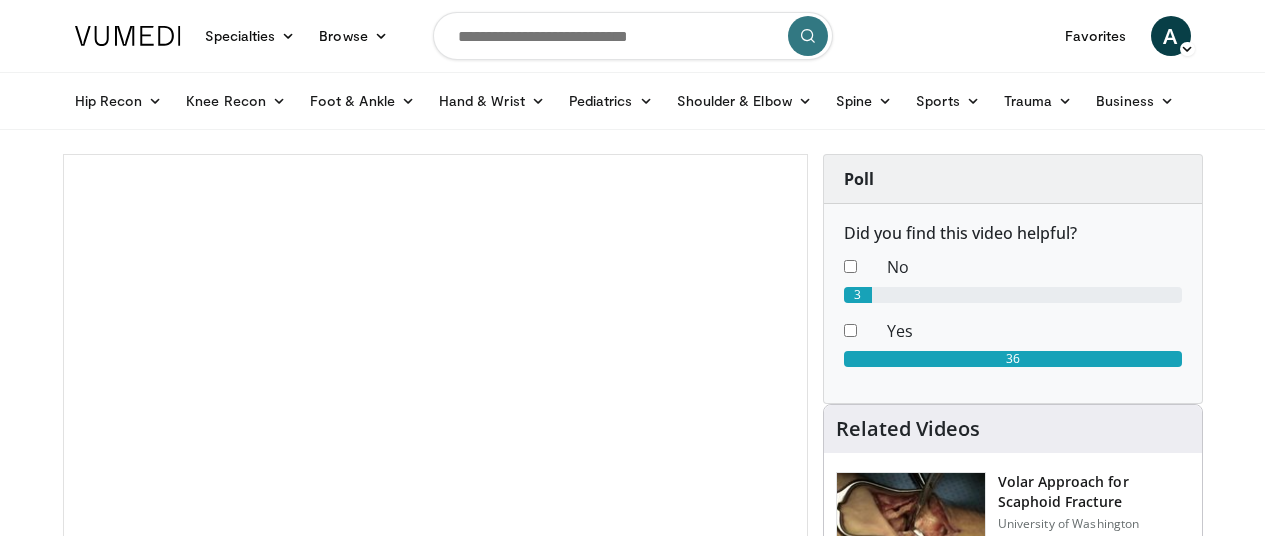 scroll, scrollTop: 0, scrollLeft: 0, axis: both 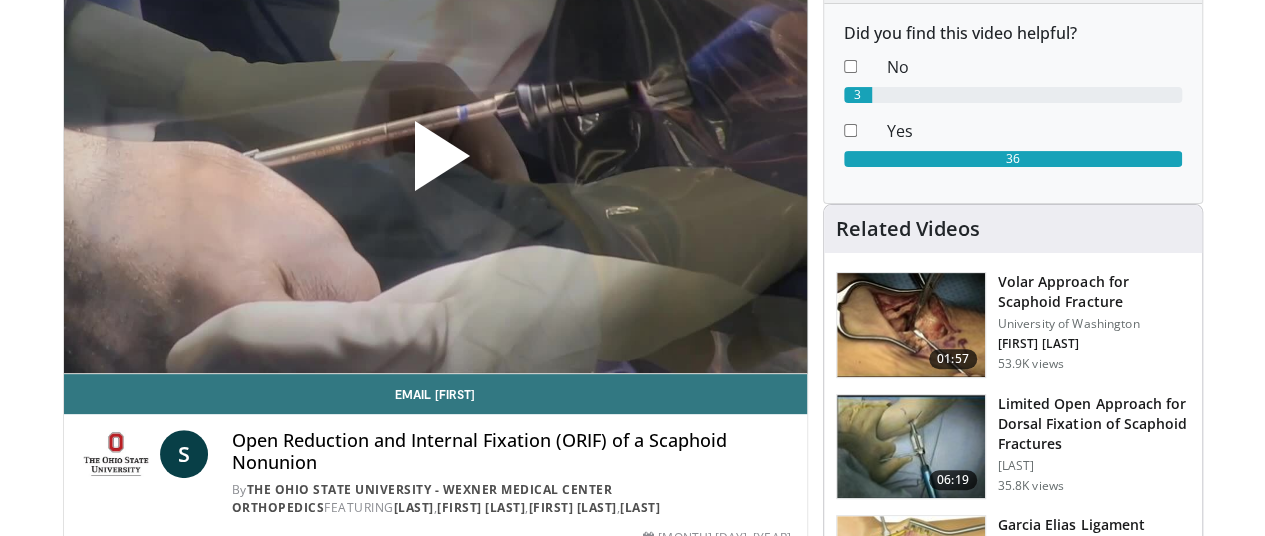 click at bounding box center [435, 164] 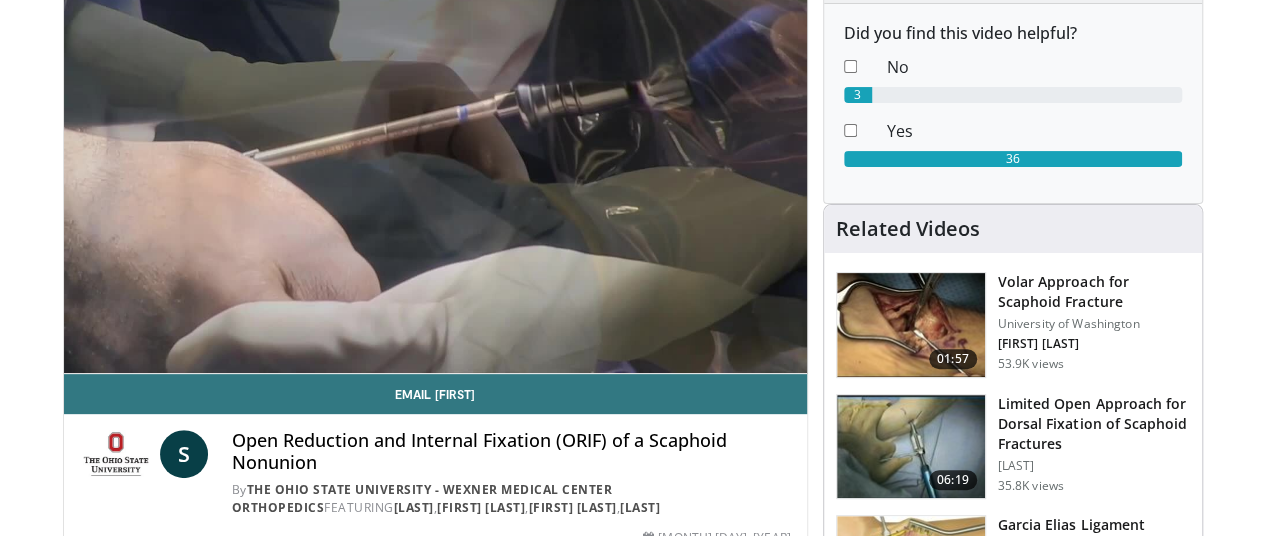 scroll, scrollTop: 154, scrollLeft: 0, axis: vertical 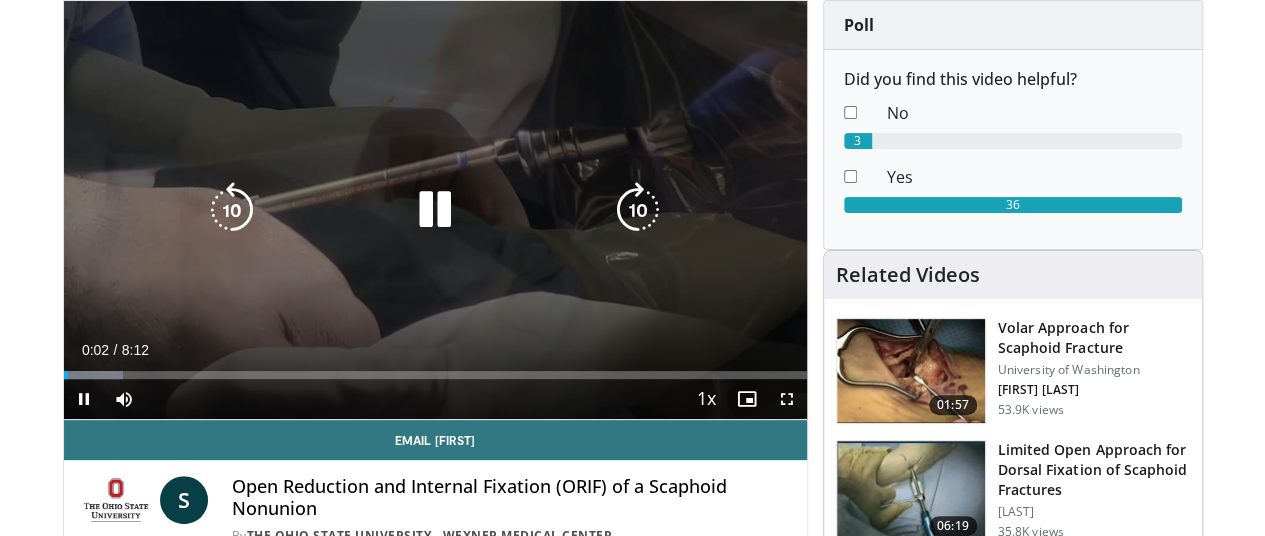 click at bounding box center [638, 210] 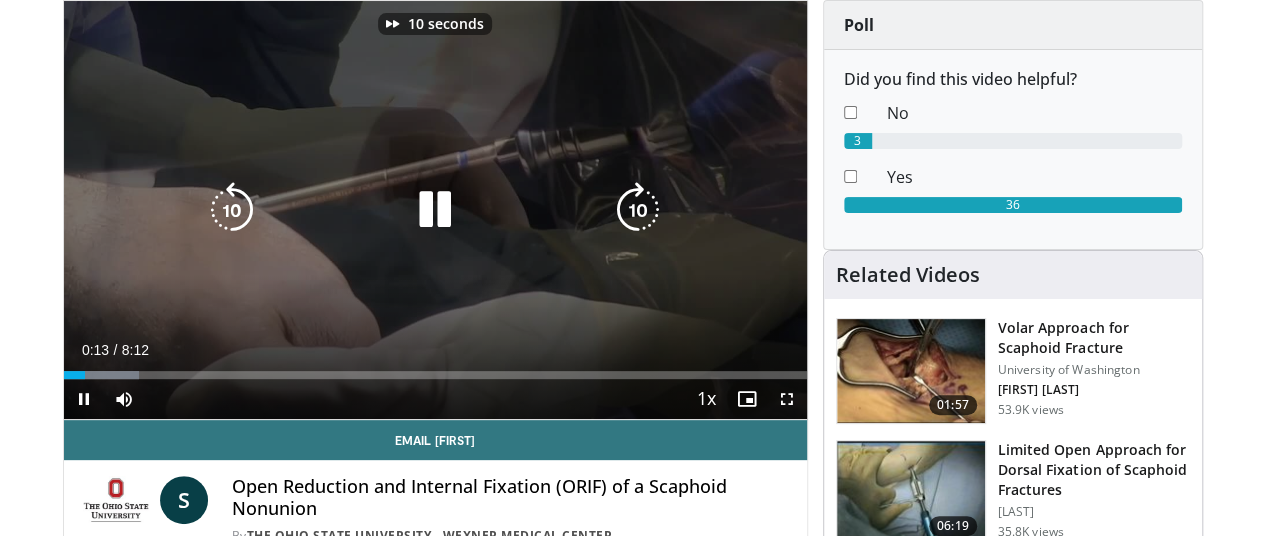 click at bounding box center [638, 210] 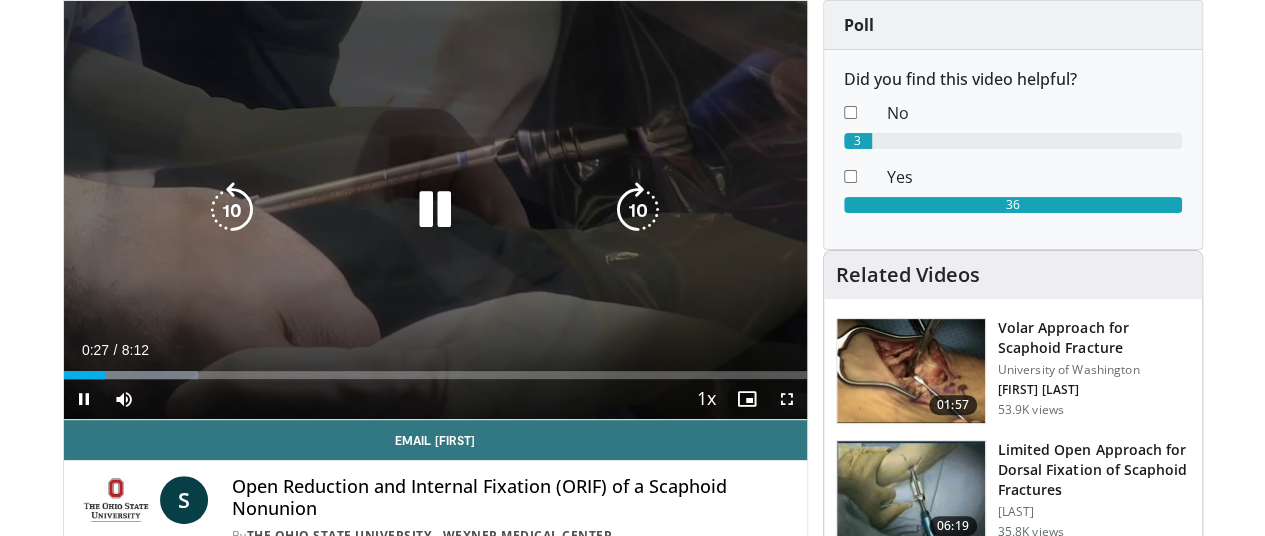 click at bounding box center (638, 210) 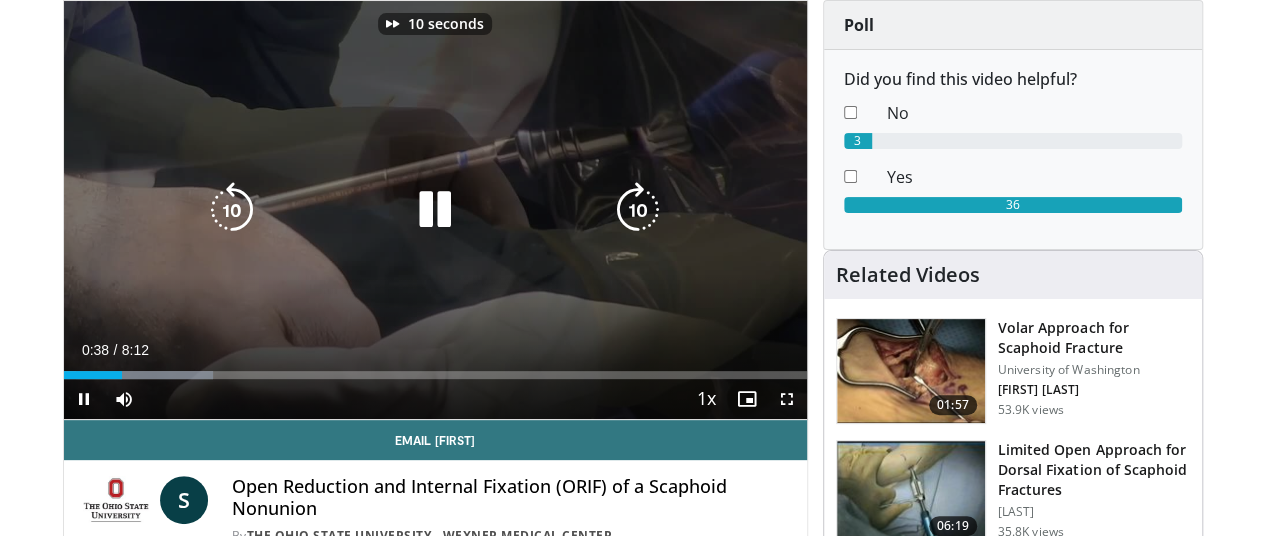 click at bounding box center (638, 210) 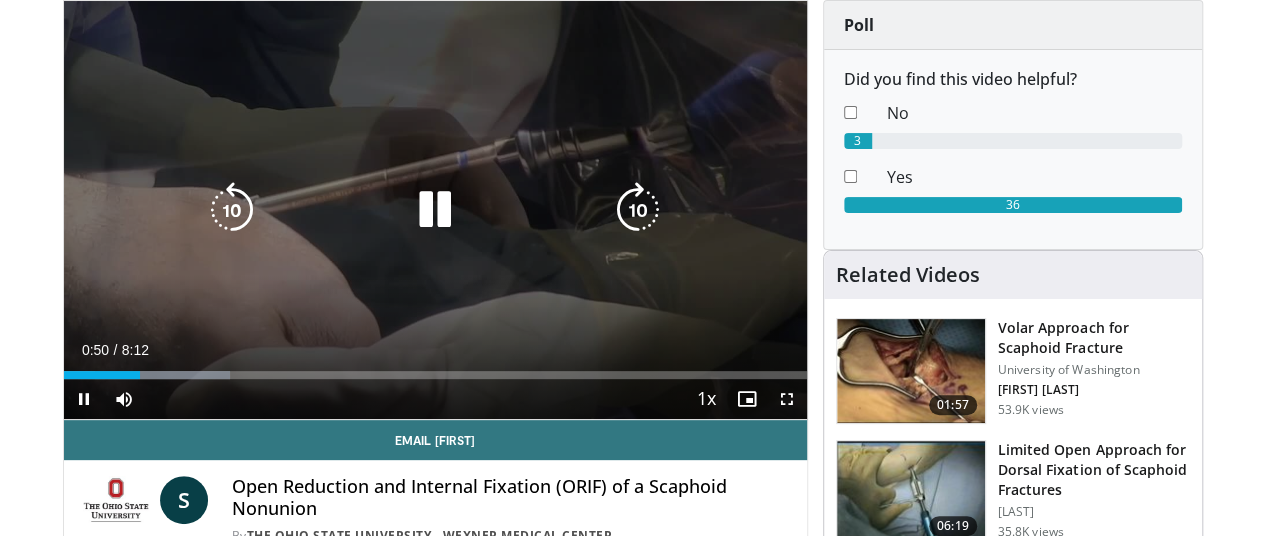 click at bounding box center (638, 210) 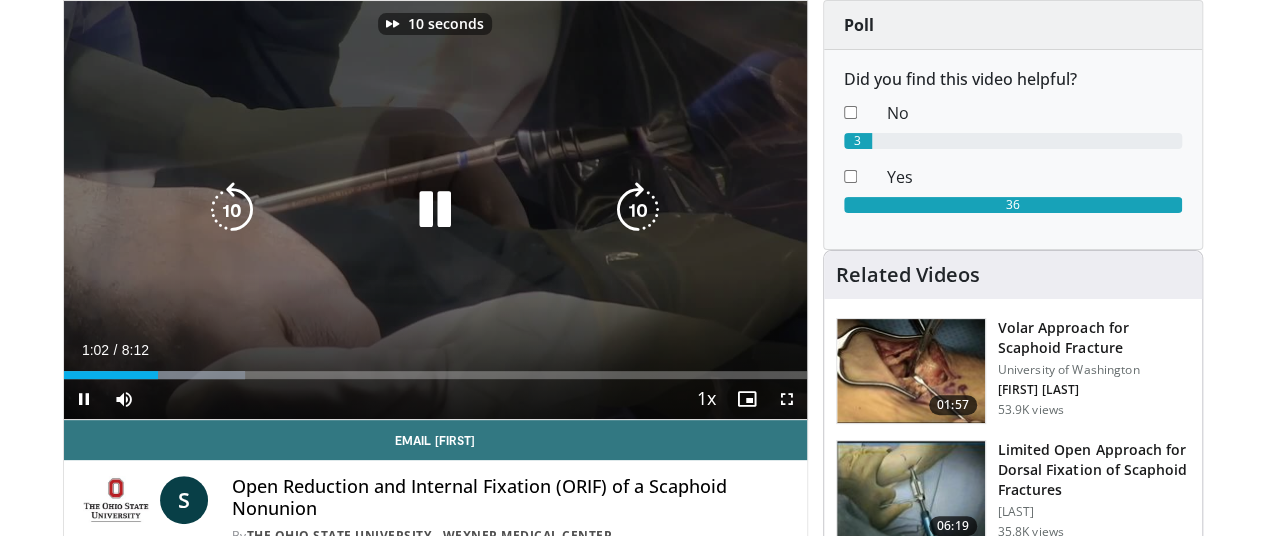 click at bounding box center [638, 210] 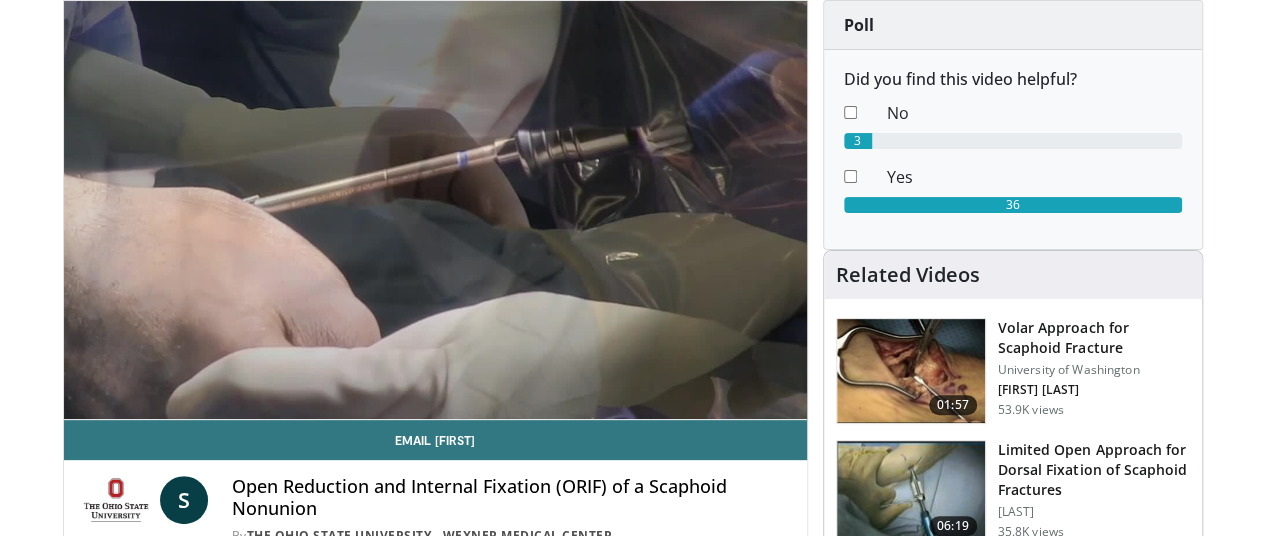 type 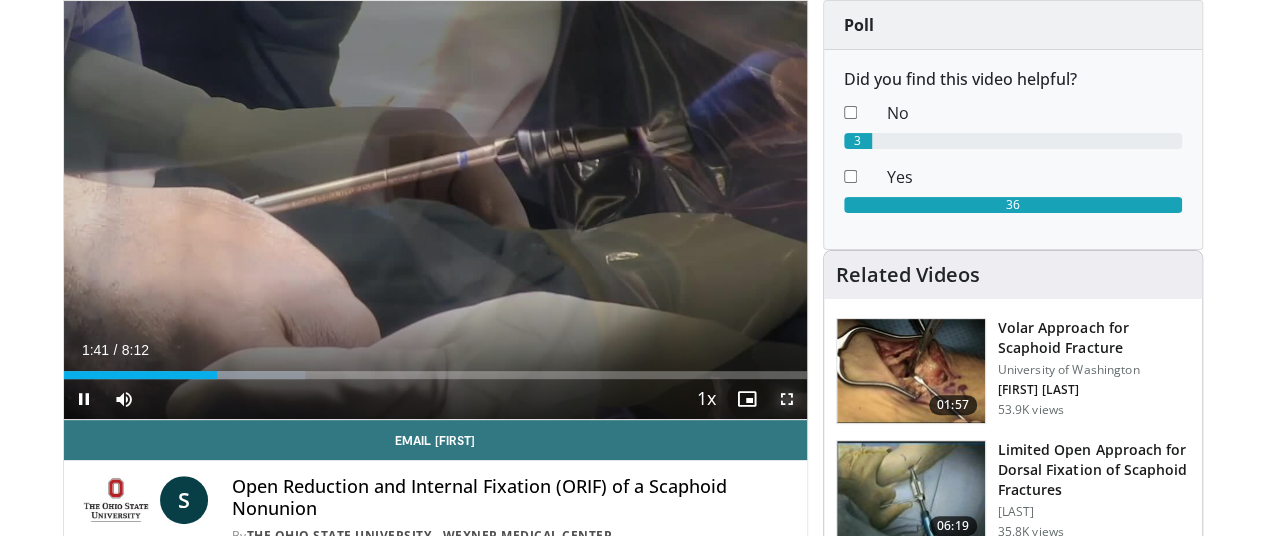 click at bounding box center [787, 399] 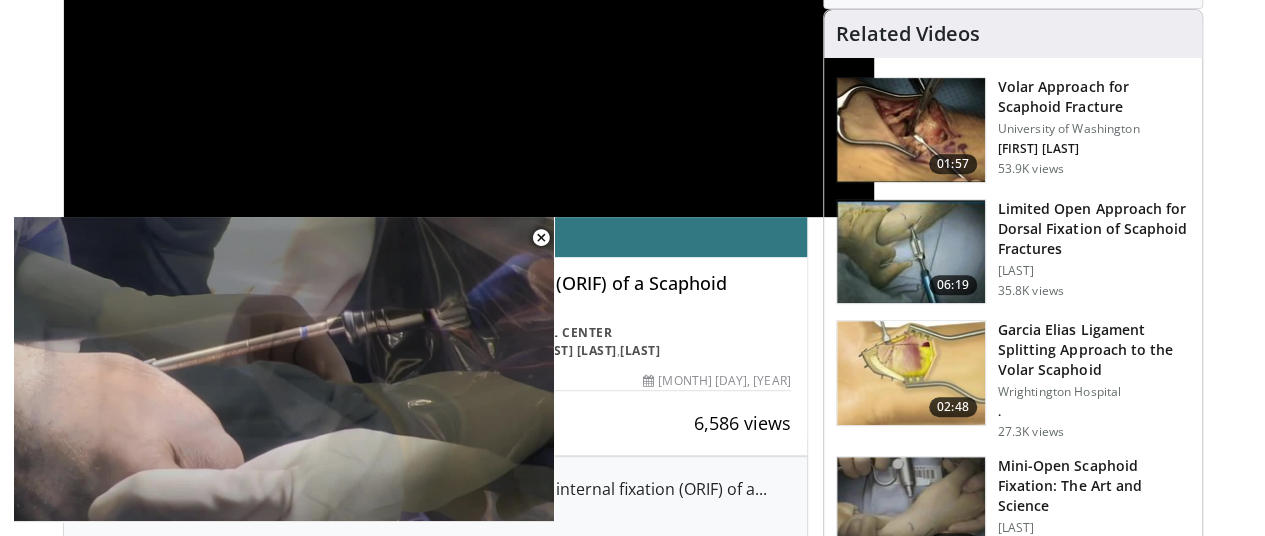scroll, scrollTop: 400, scrollLeft: 0, axis: vertical 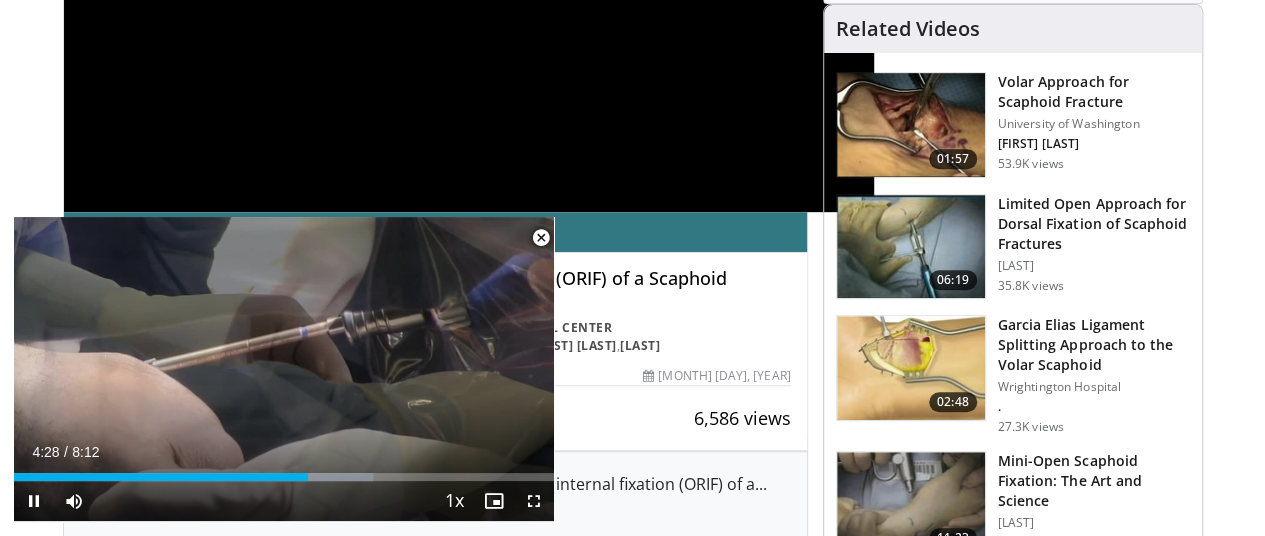 click at bounding box center (541, 238) 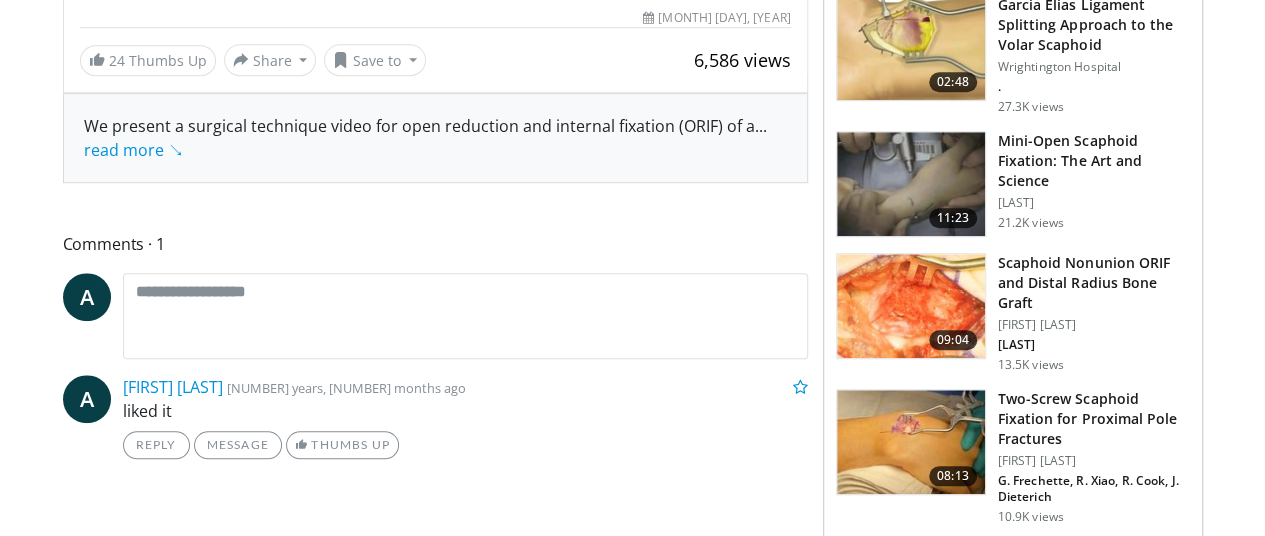 scroll, scrollTop: 760, scrollLeft: 0, axis: vertical 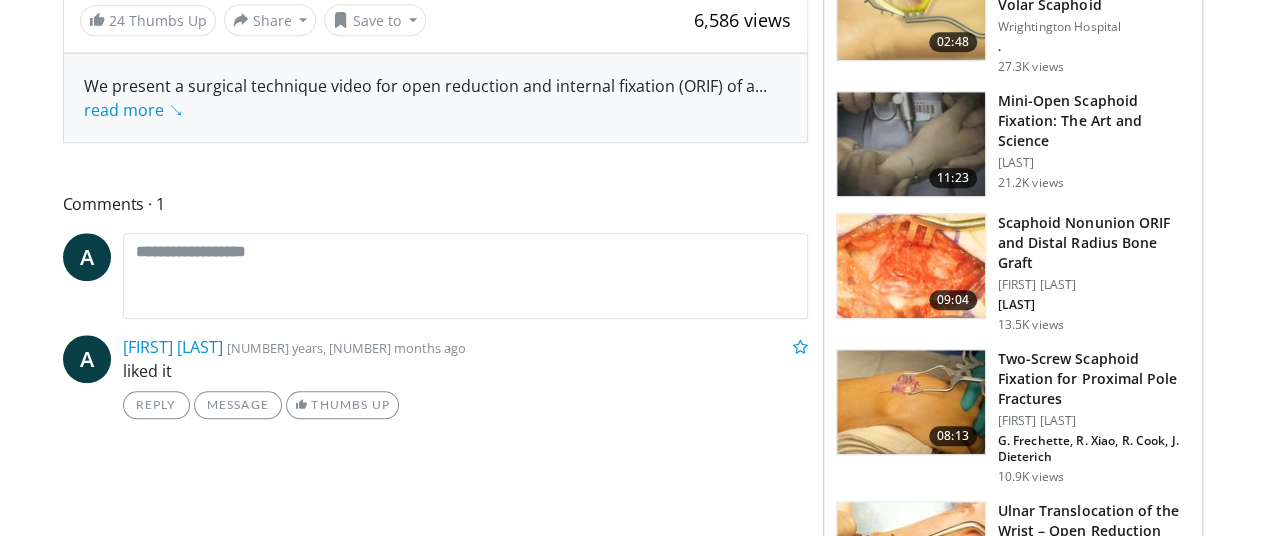 click at bounding box center (911, 266) 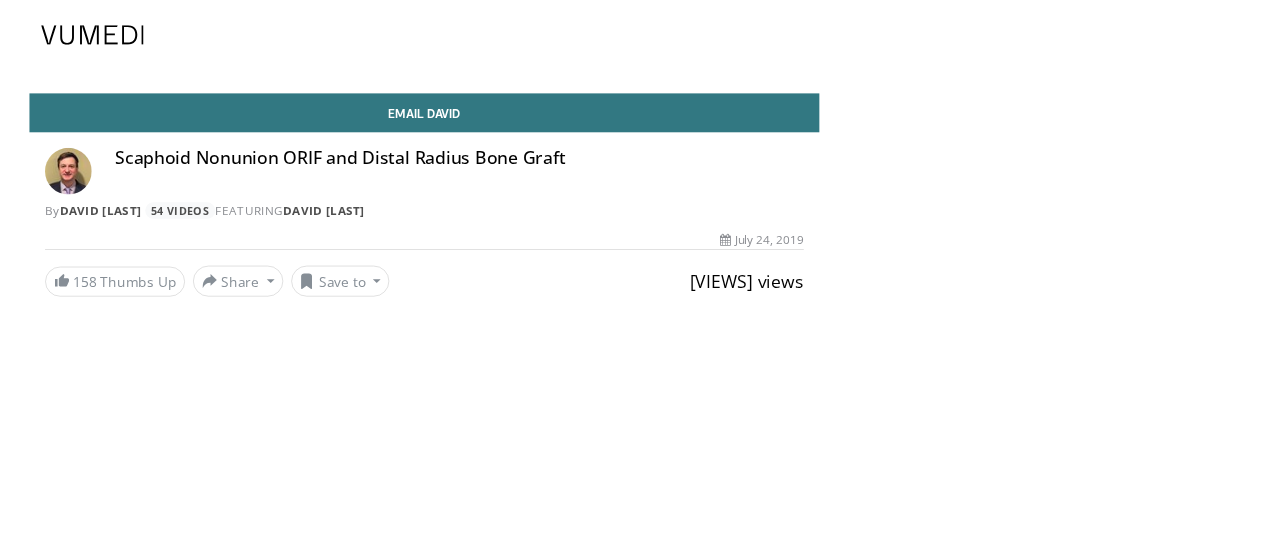 scroll, scrollTop: 0, scrollLeft: 0, axis: both 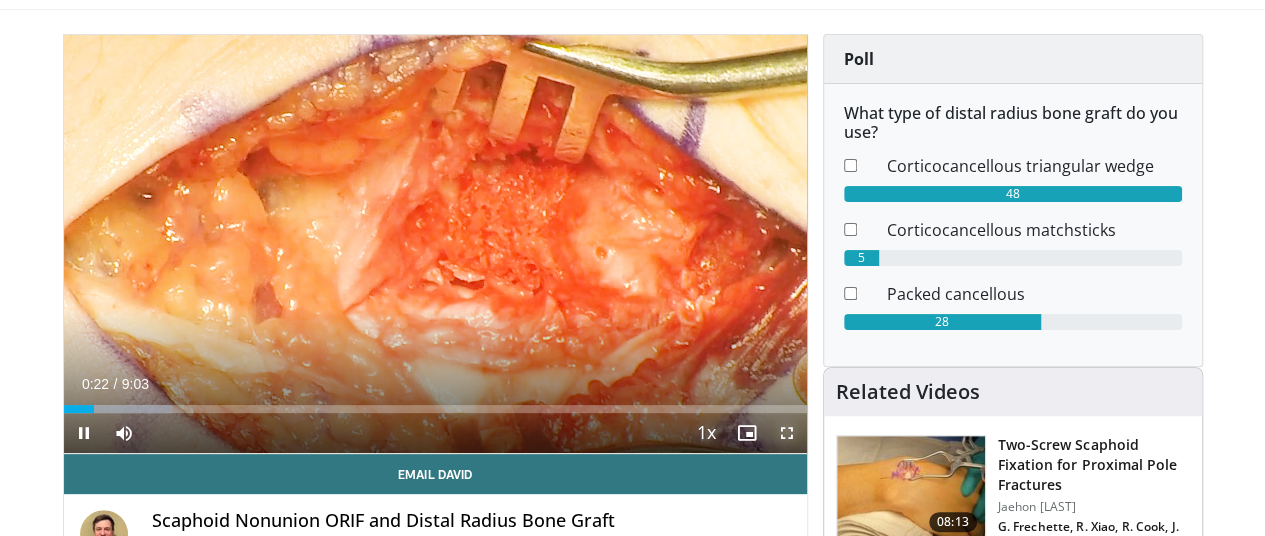 click at bounding box center (787, 433) 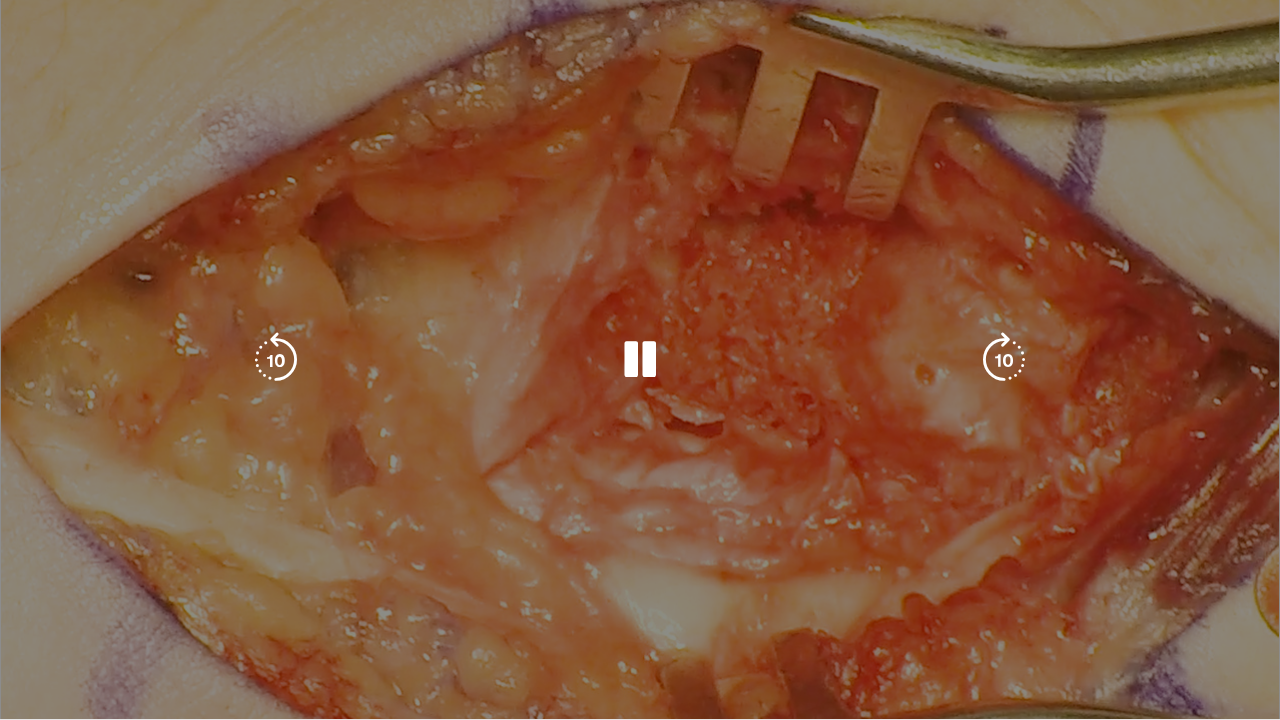 click on "10 seconds
Tap to unmute" at bounding box center (640, 359) 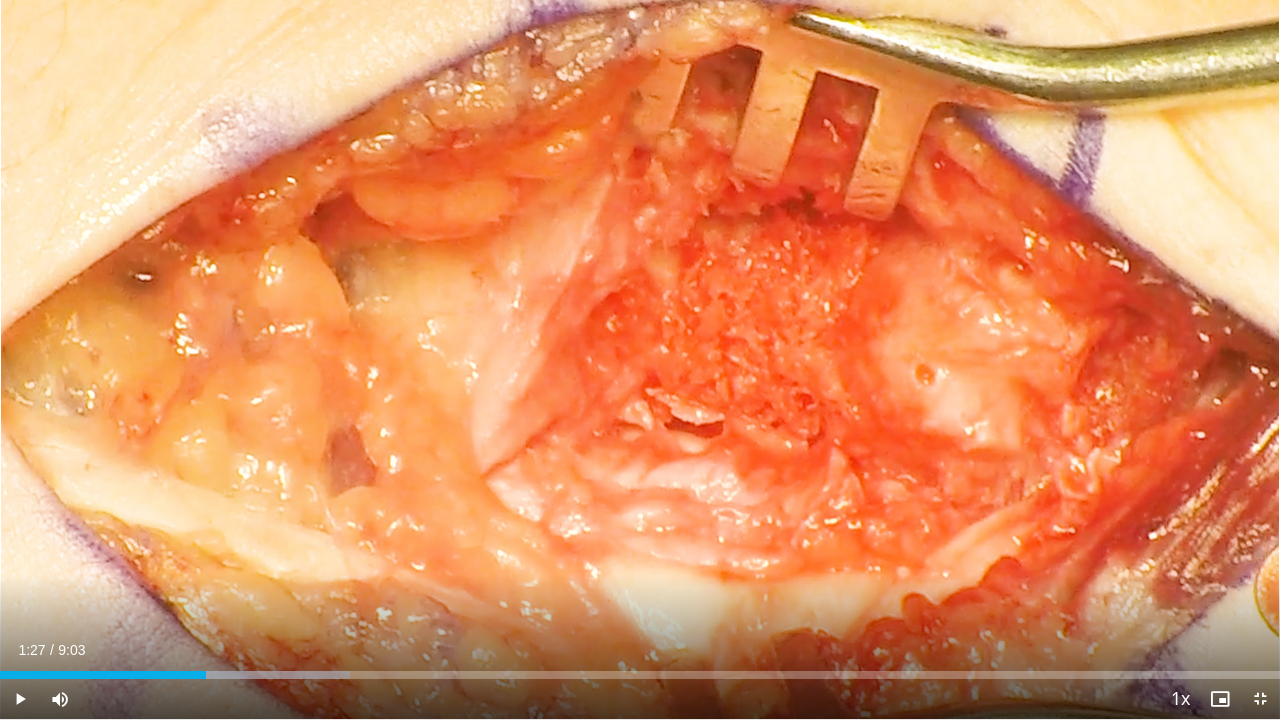 click on "10 seconds
Tap to unmute" at bounding box center [640, 359] 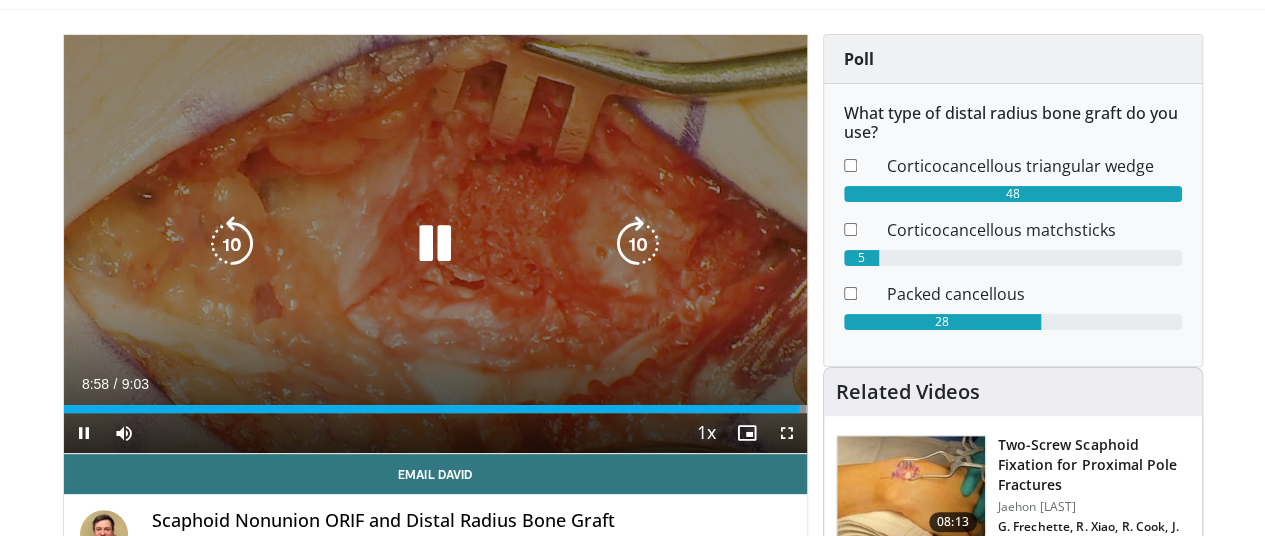 click at bounding box center [435, 244] 